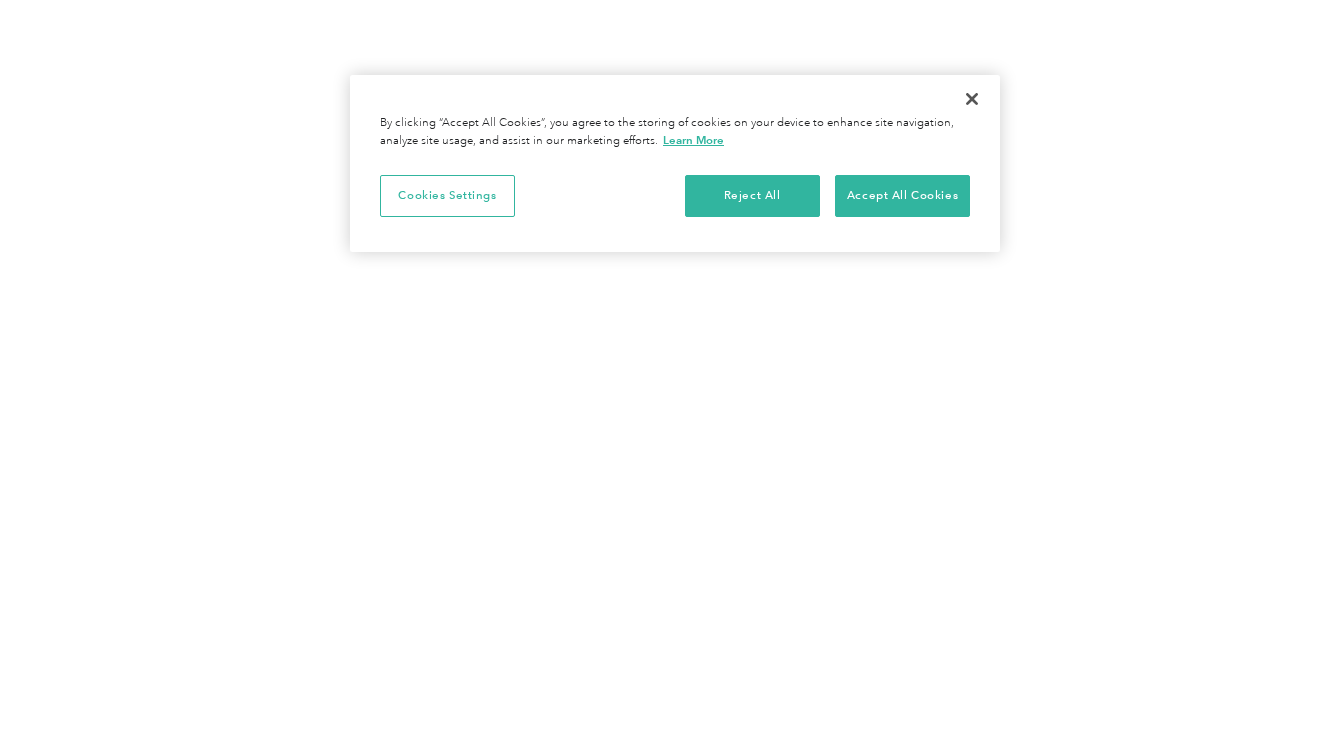scroll, scrollTop: 0, scrollLeft: 0, axis: both 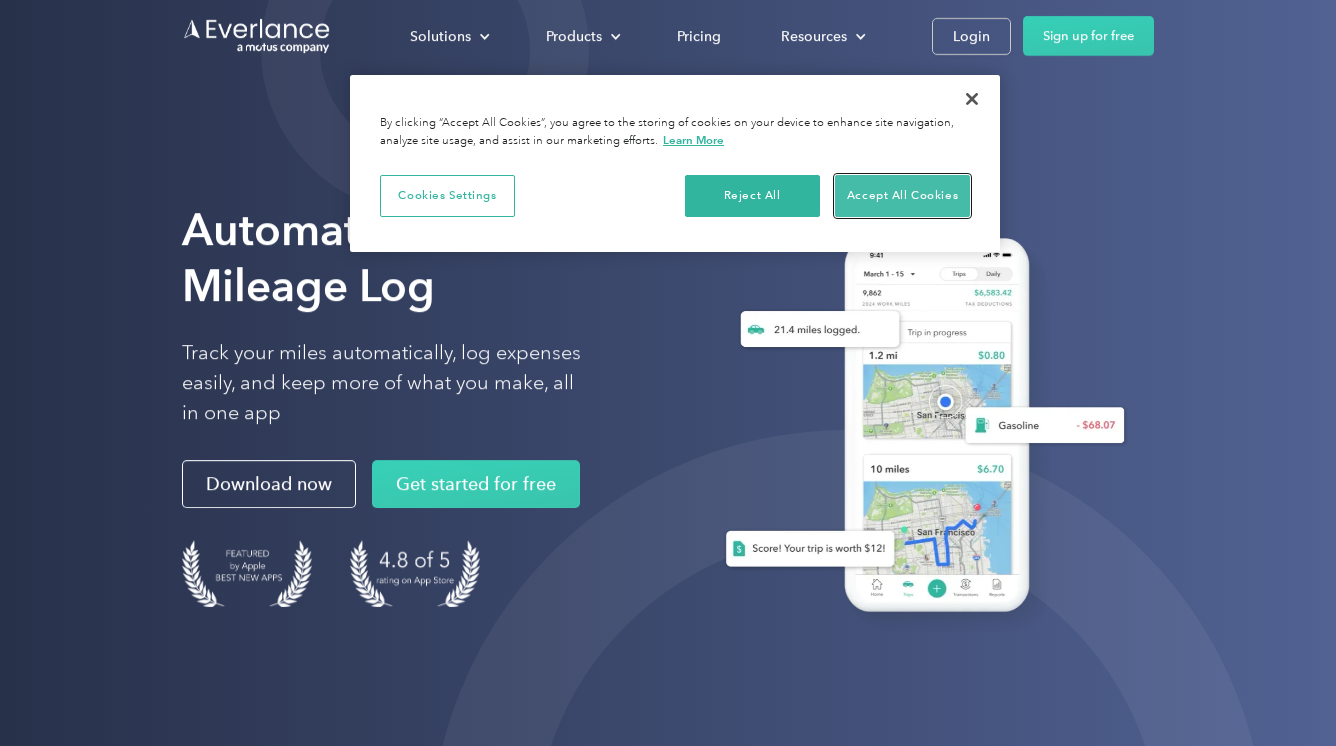 click on "Accept All Cookies" at bounding box center (902, 196) 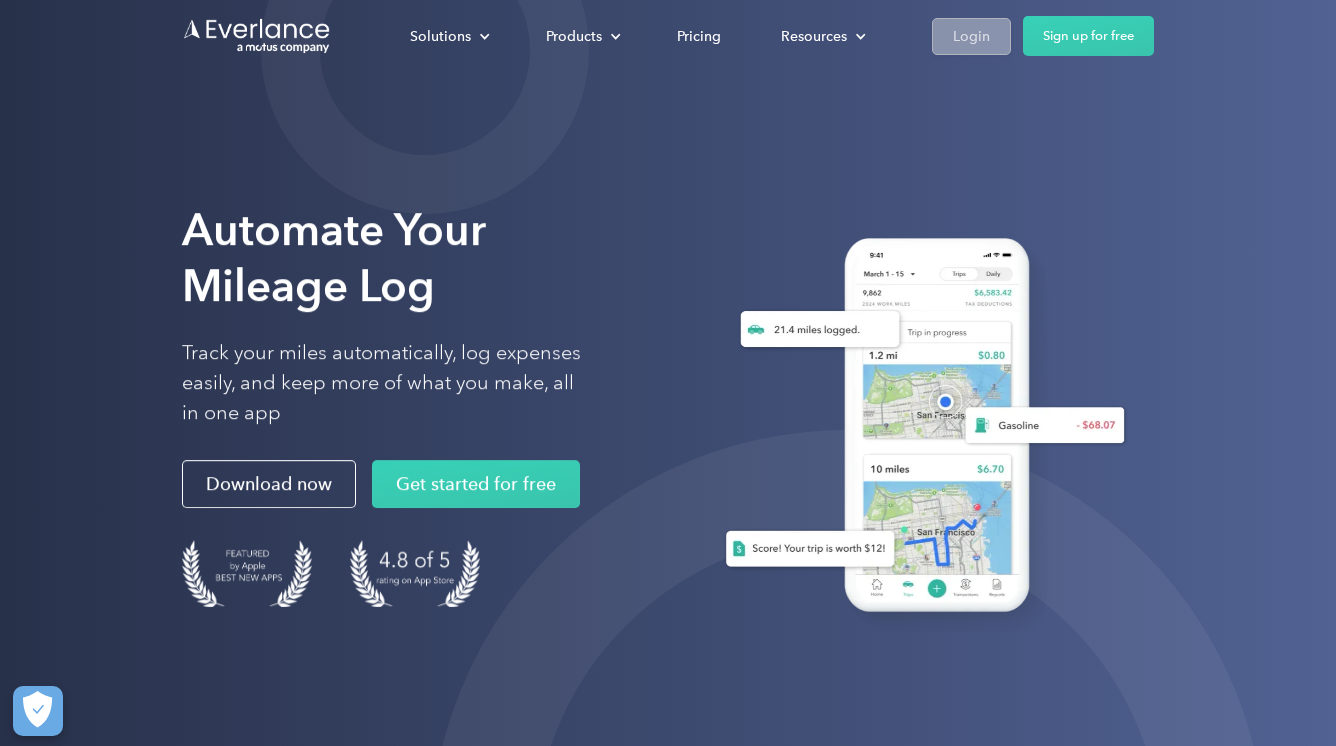 click on "Login" at bounding box center [971, 36] 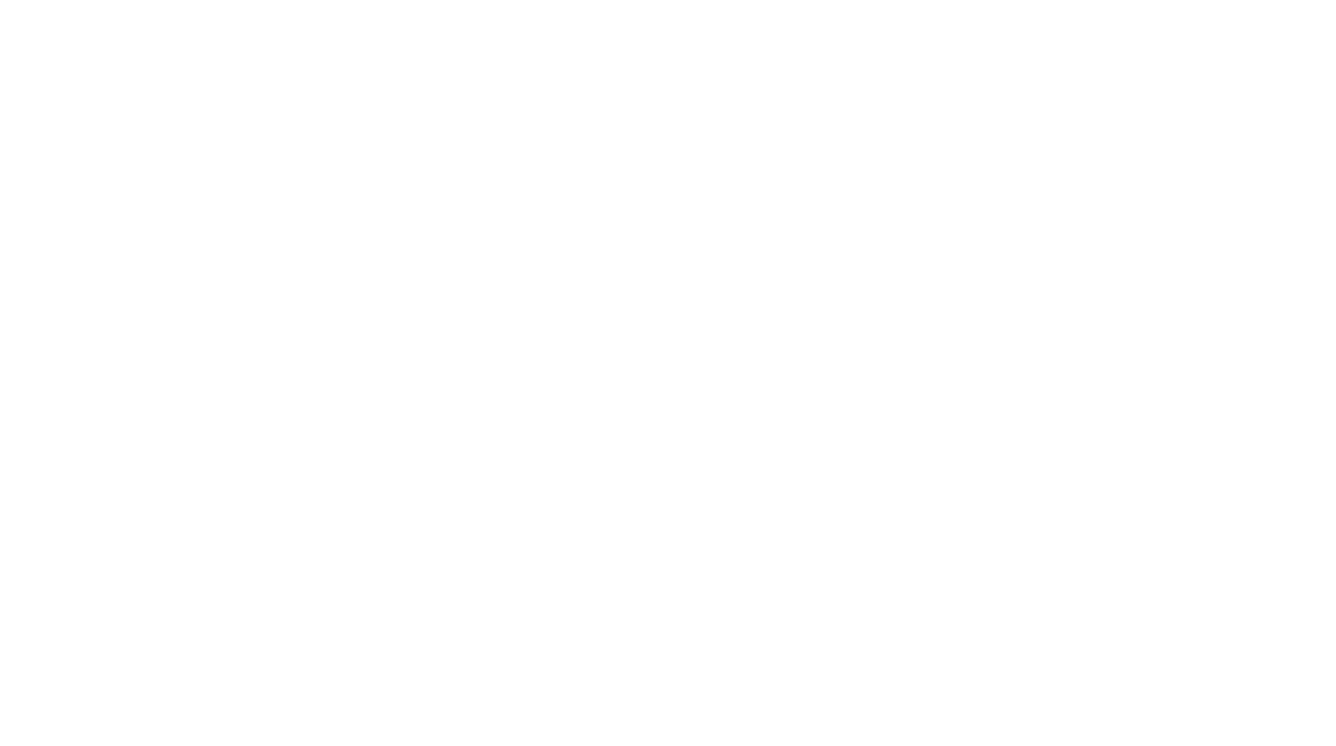 scroll, scrollTop: 0, scrollLeft: 0, axis: both 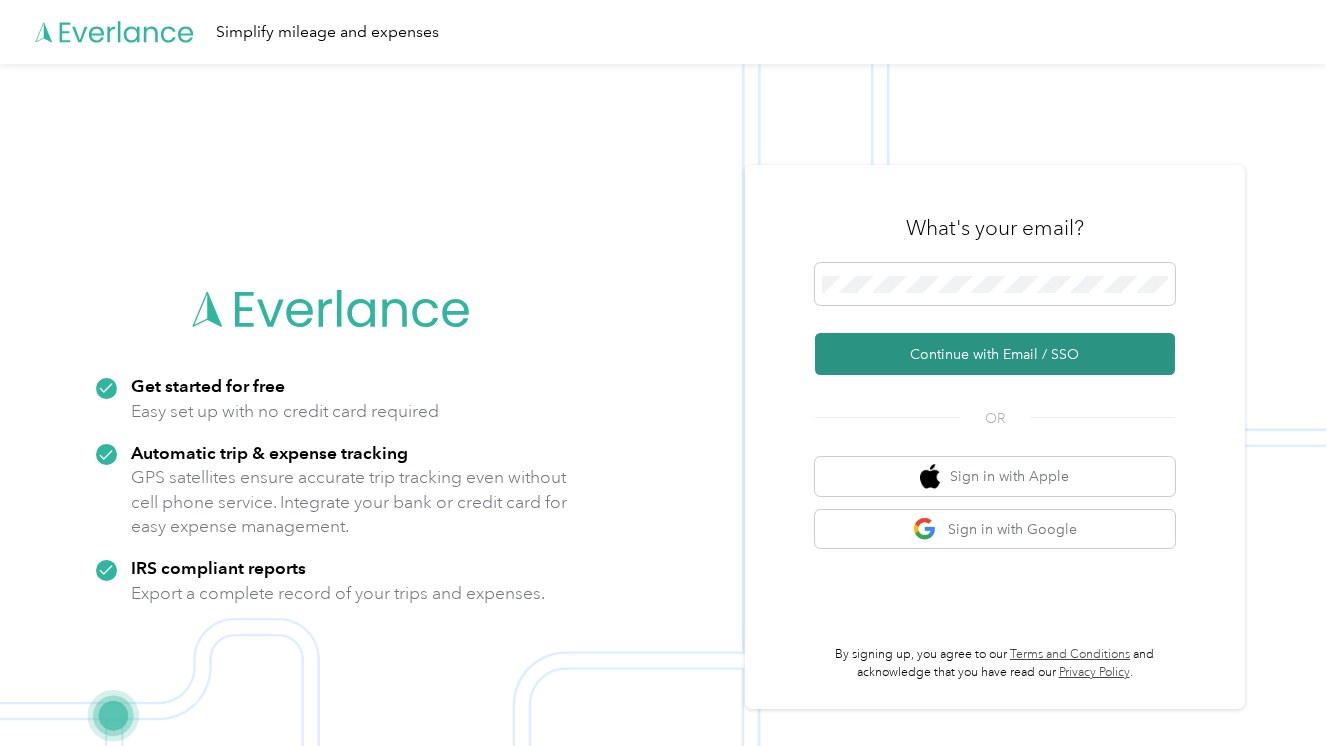 click on "Continue with Email / SSO" at bounding box center (995, 354) 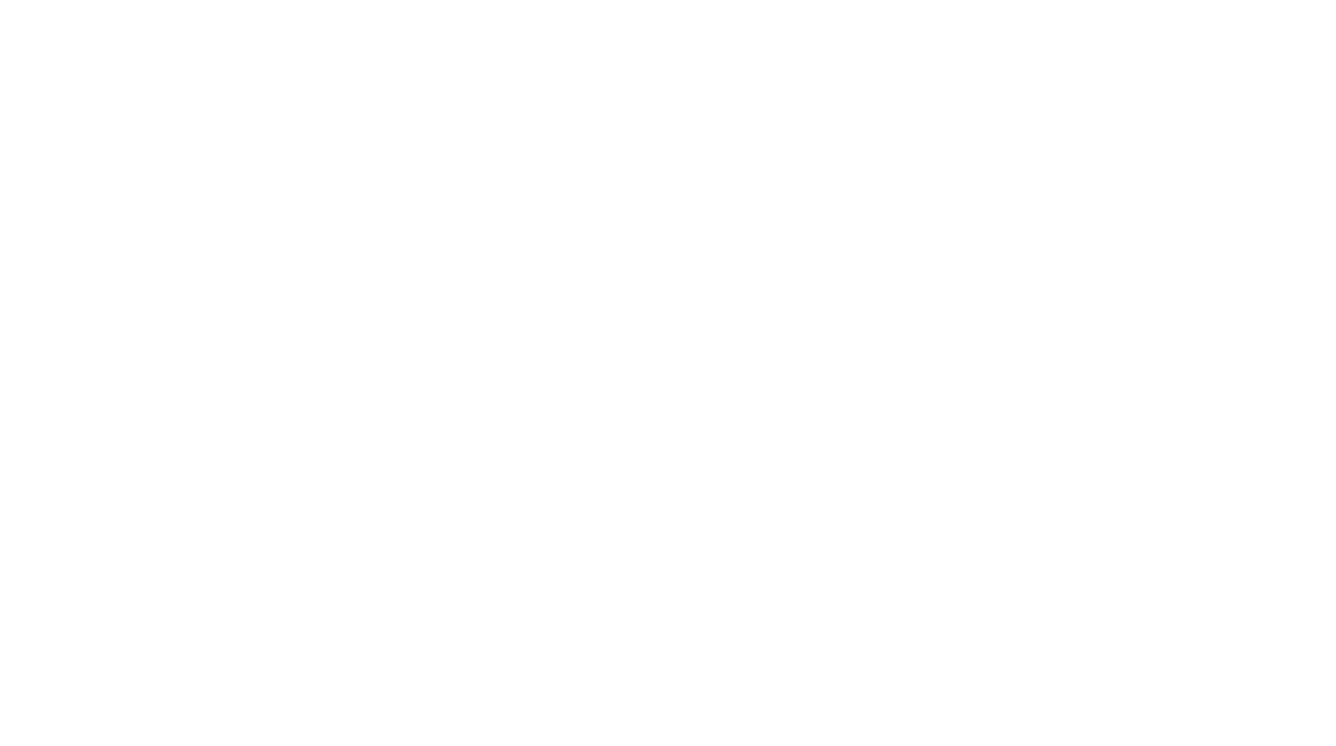 scroll, scrollTop: 0, scrollLeft: 0, axis: both 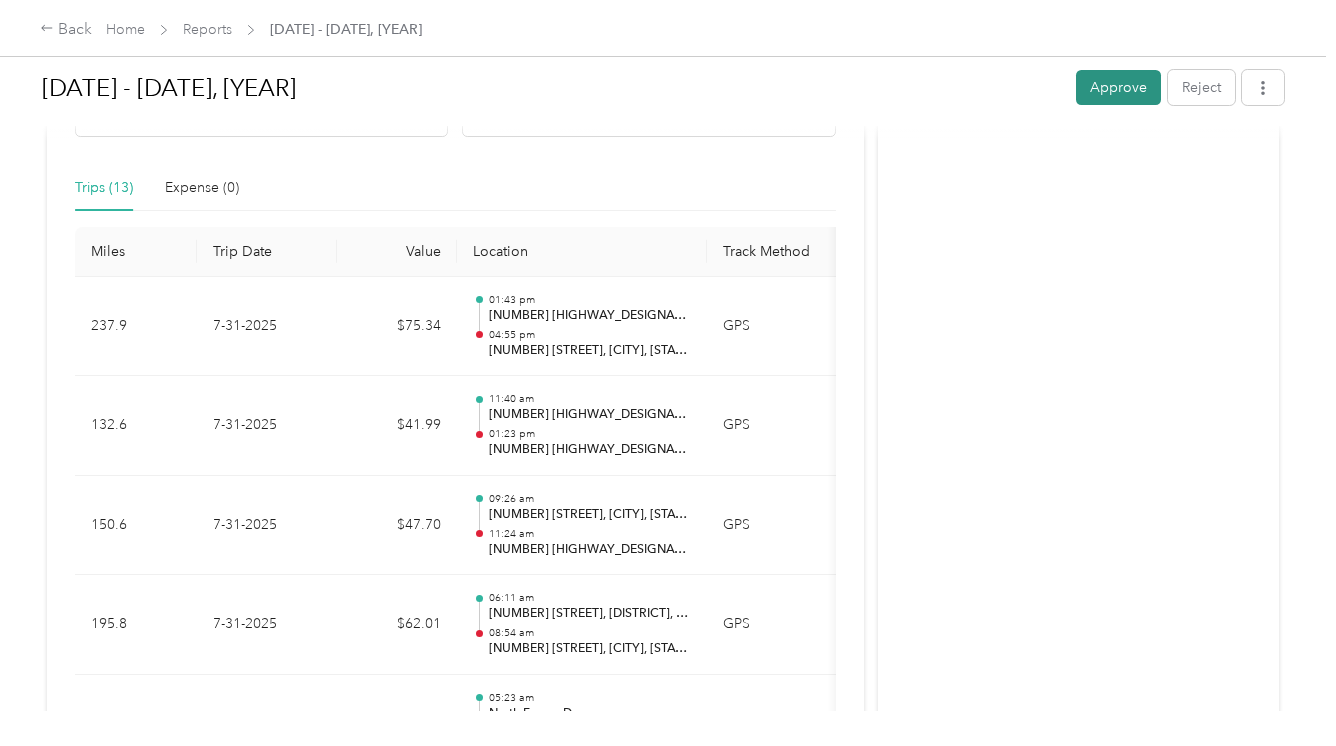 click on "Approve" at bounding box center [1118, 87] 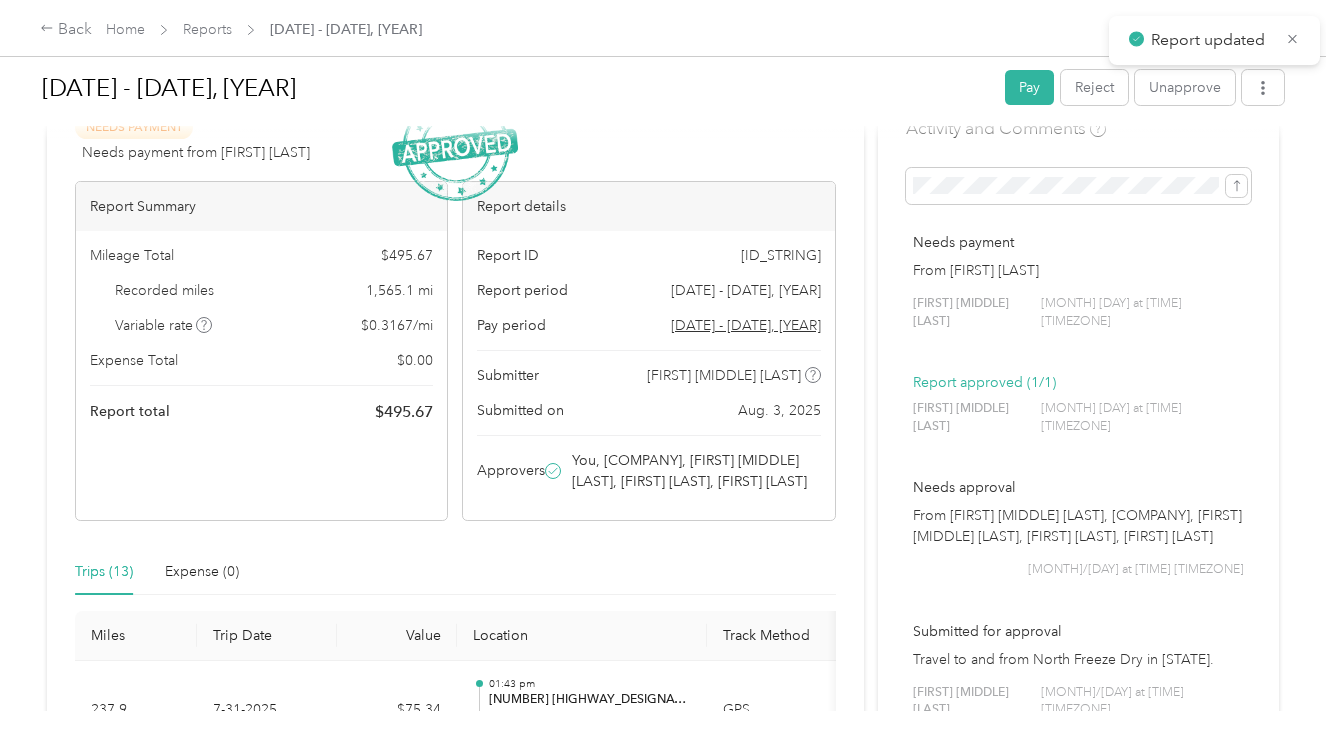scroll, scrollTop: 0, scrollLeft: 0, axis: both 